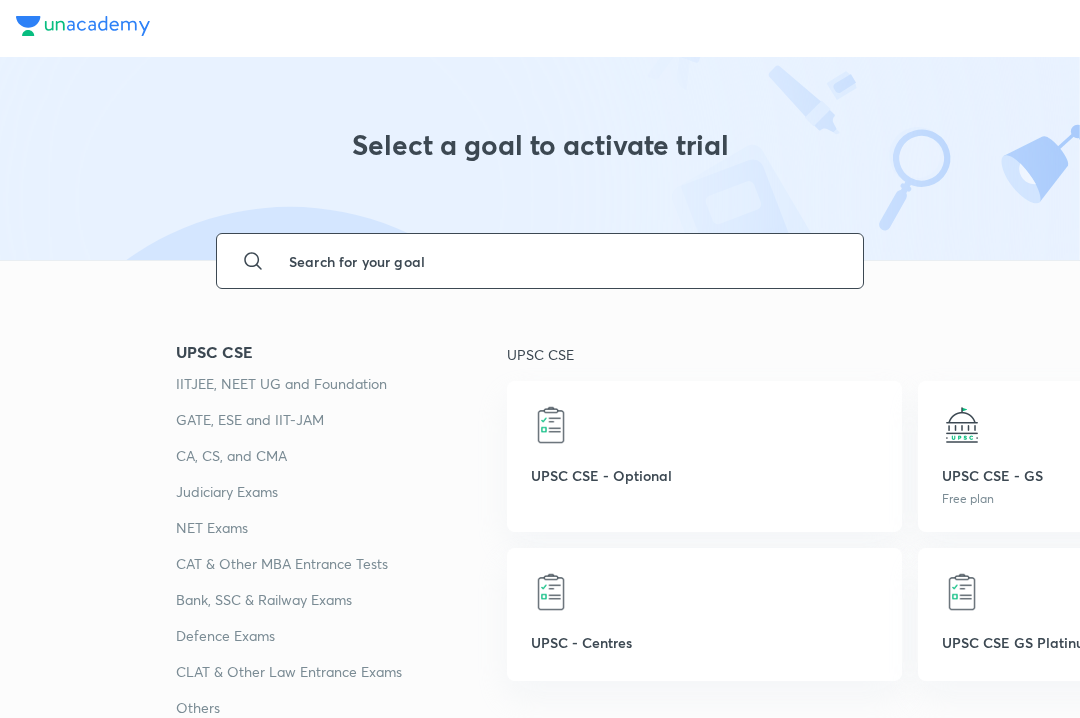 scroll, scrollTop: 0, scrollLeft: 0, axis: both 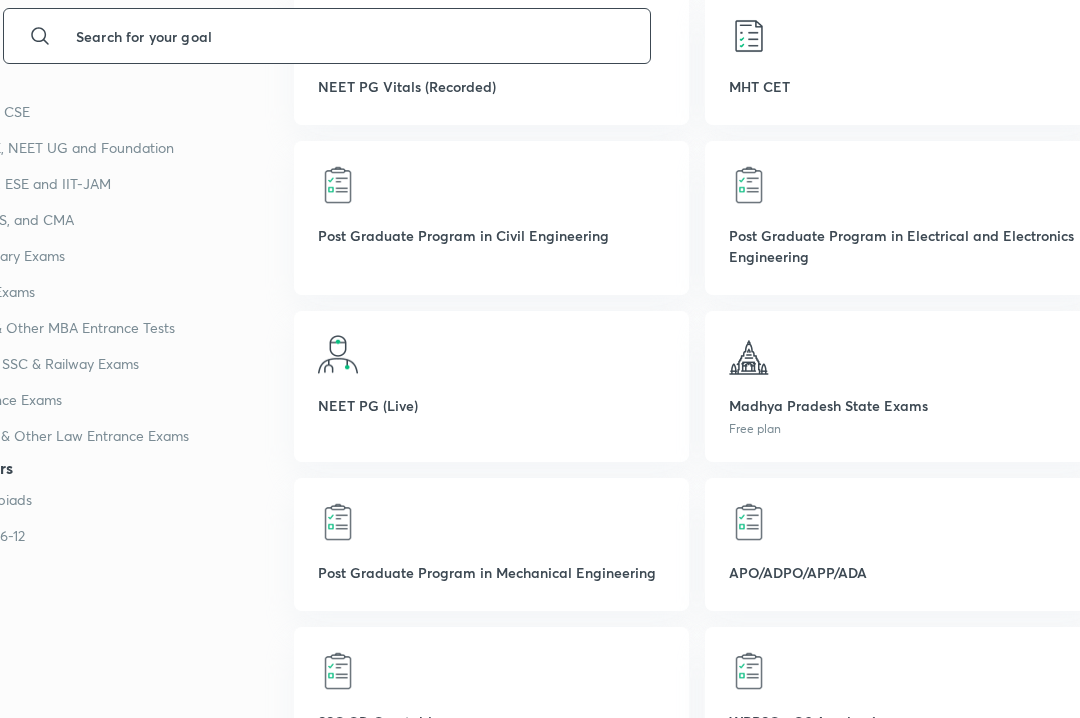click on "[STATE] State Exams Free plan" at bounding box center (902, 386) 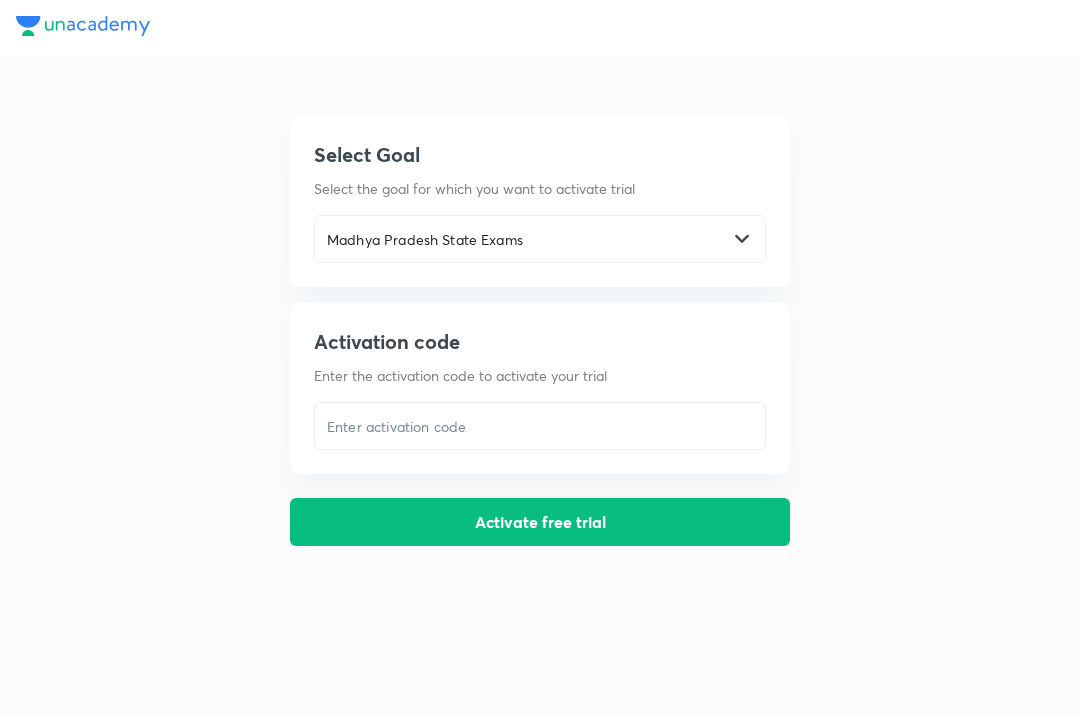 scroll, scrollTop: 0, scrollLeft: 0, axis: both 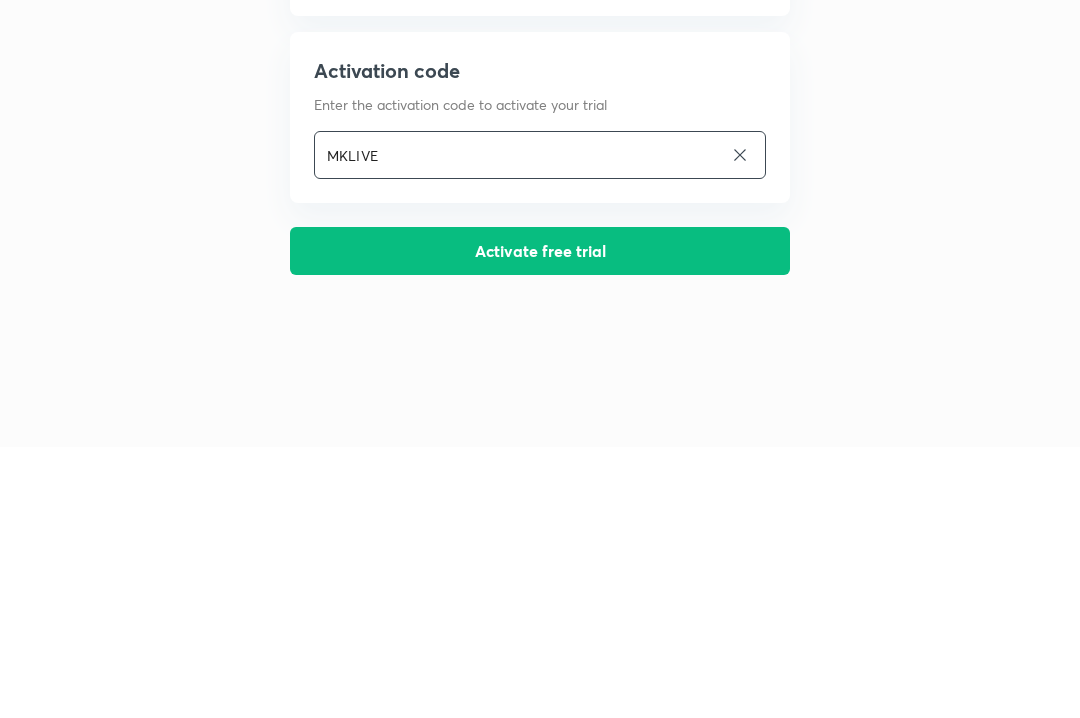 type on "MKLIVE" 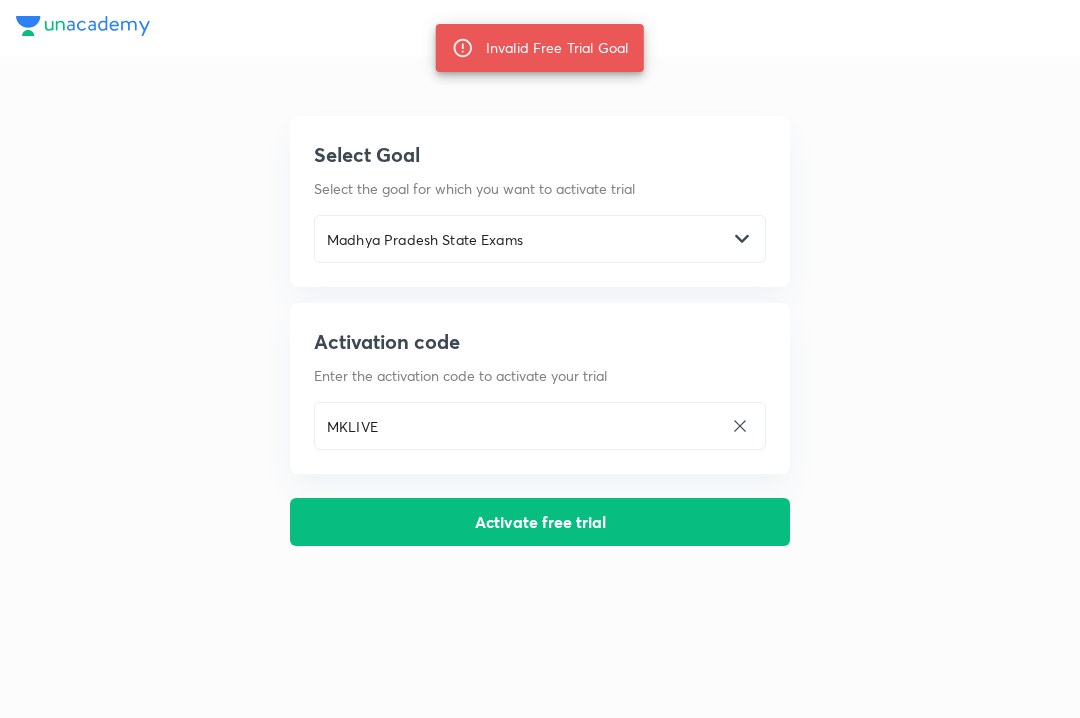 click on "Madhya Pradesh State Exams" at bounding box center (521, 239) 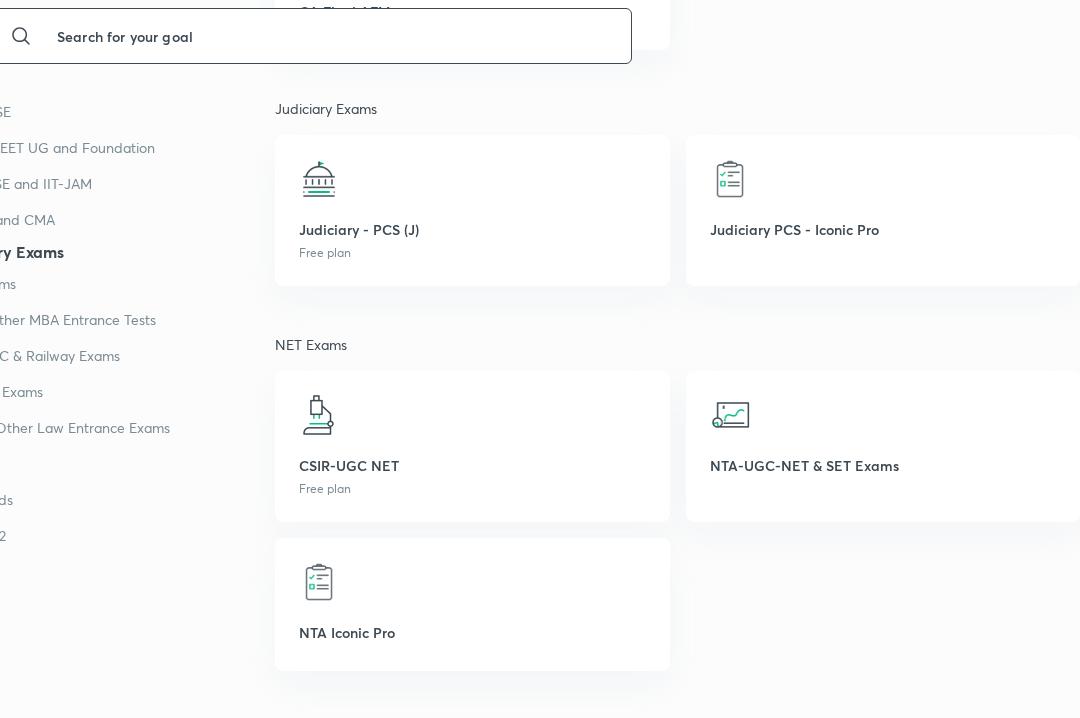 scroll, scrollTop: 3370, scrollLeft: 232, axis: both 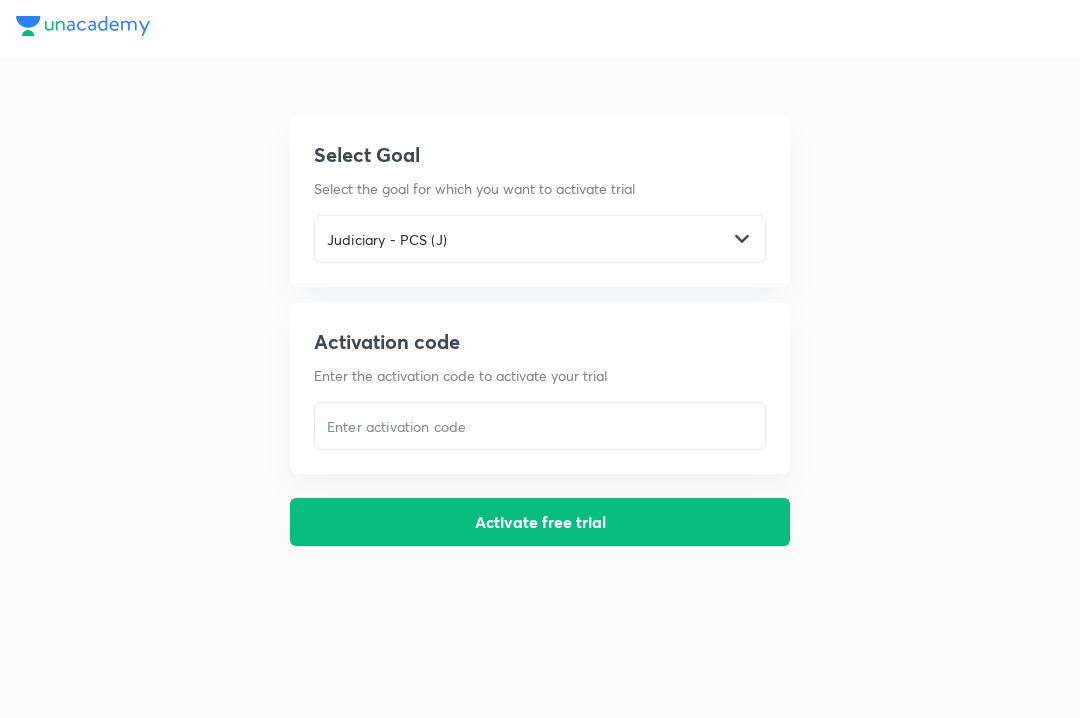 click at bounding box center [540, 426] 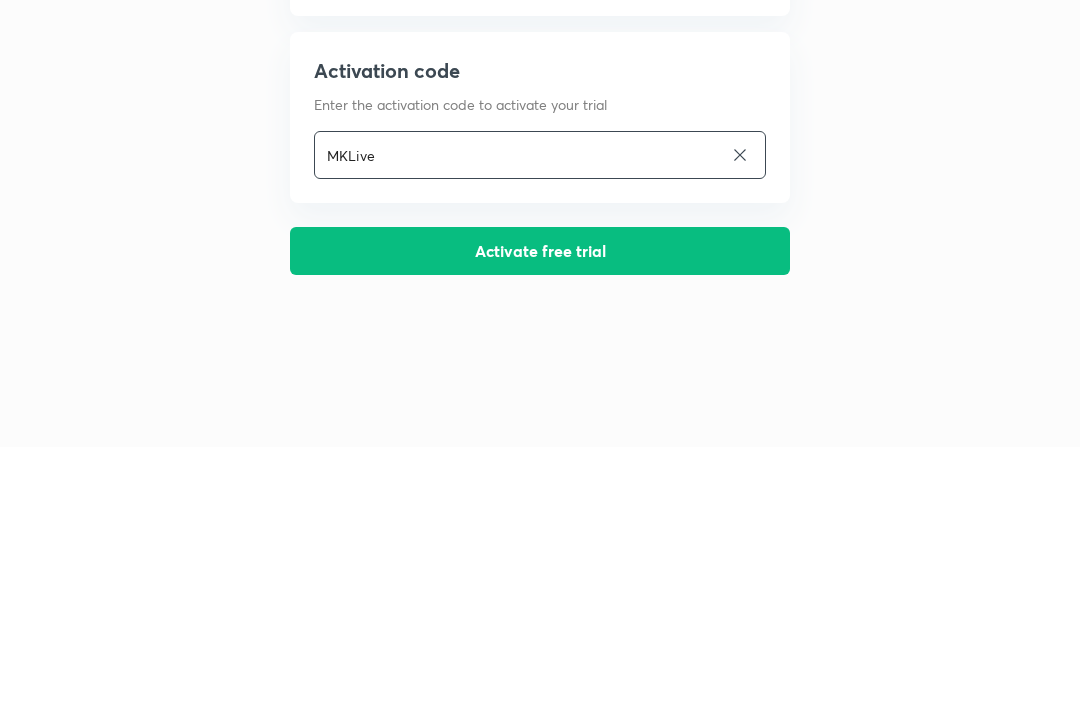 click on "Activate free trial" at bounding box center [540, 522] 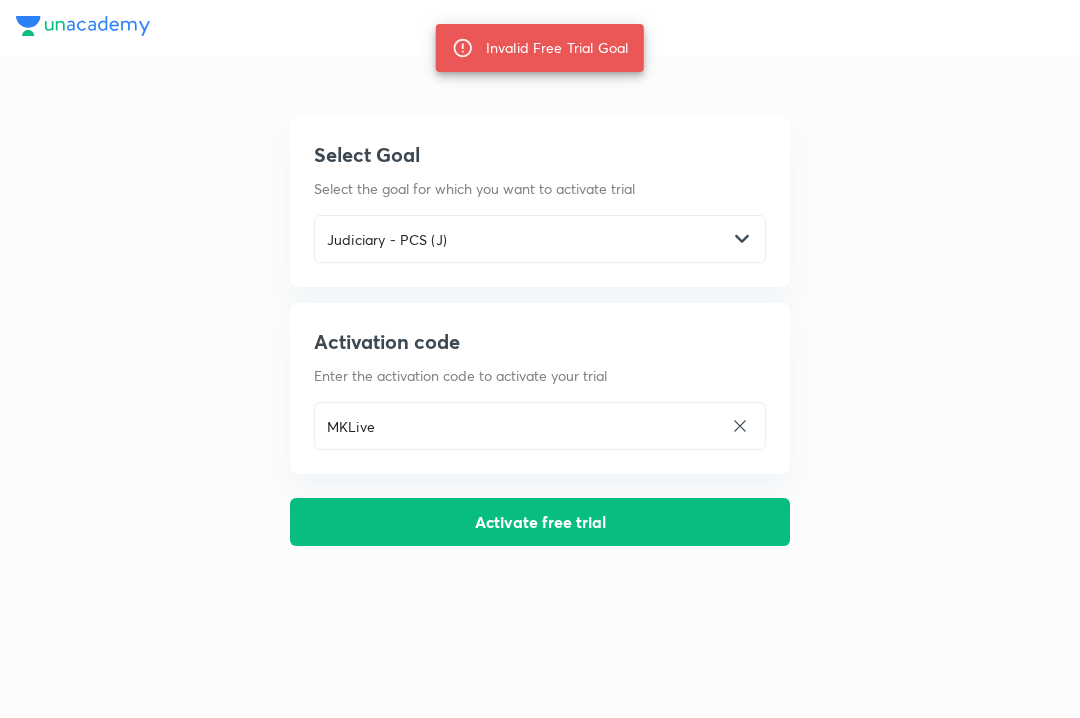 click on "MKLive" at bounding box center (519, 426) 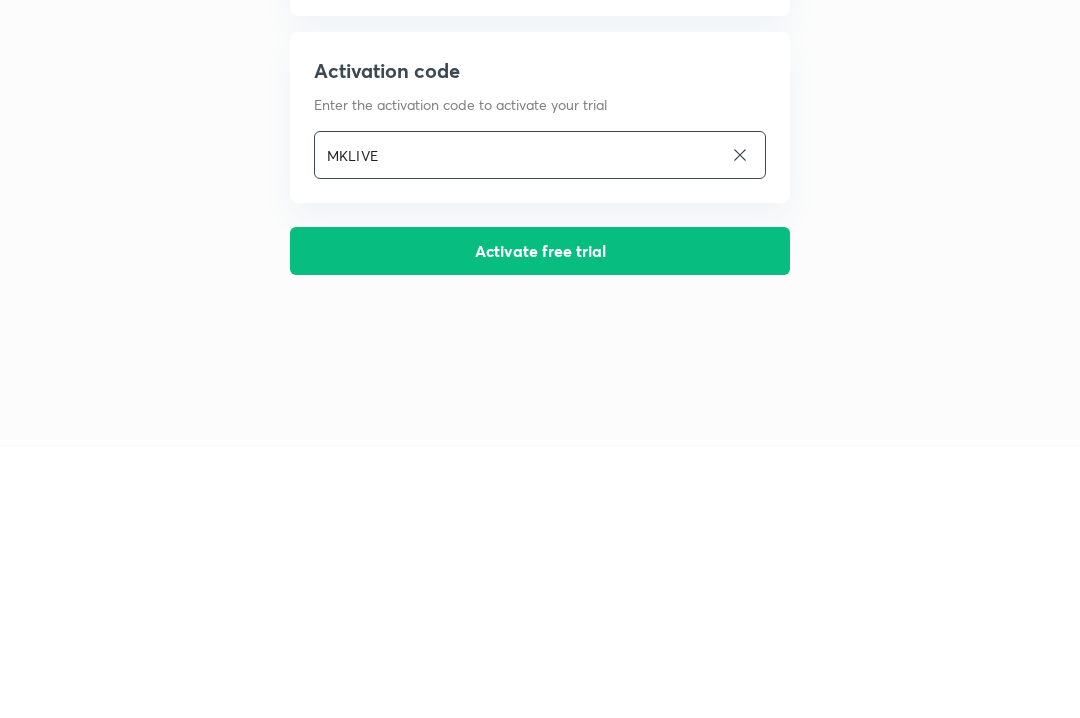 type on "MKLIVE" 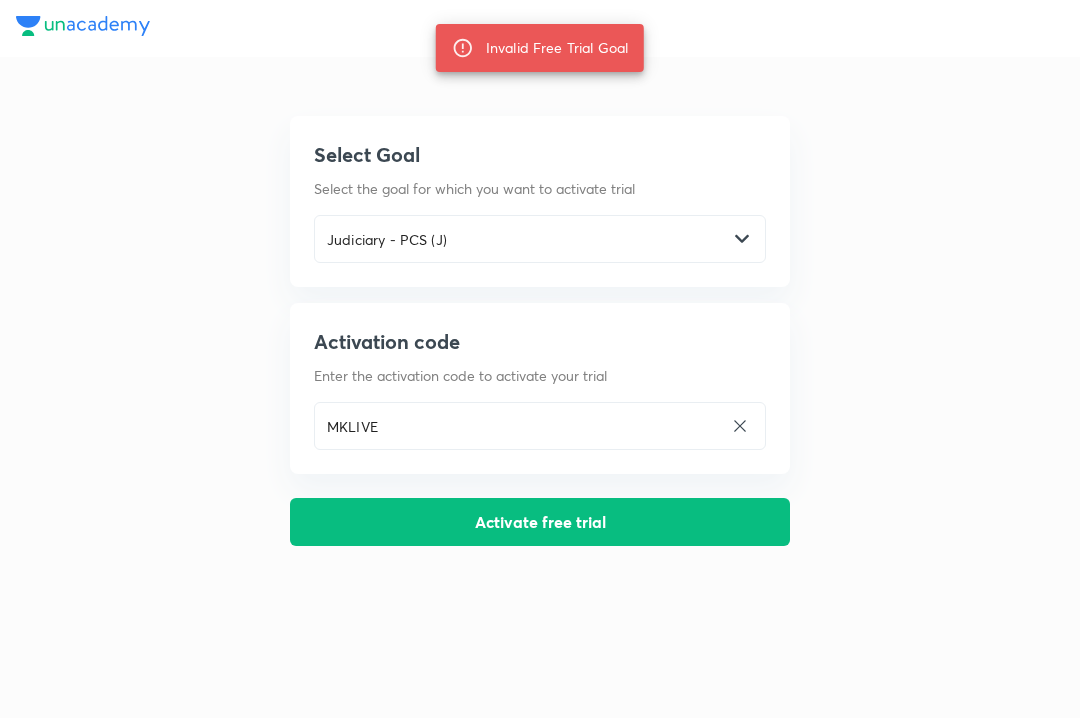 click on "MKLIVE" at bounding box center [519, 426] 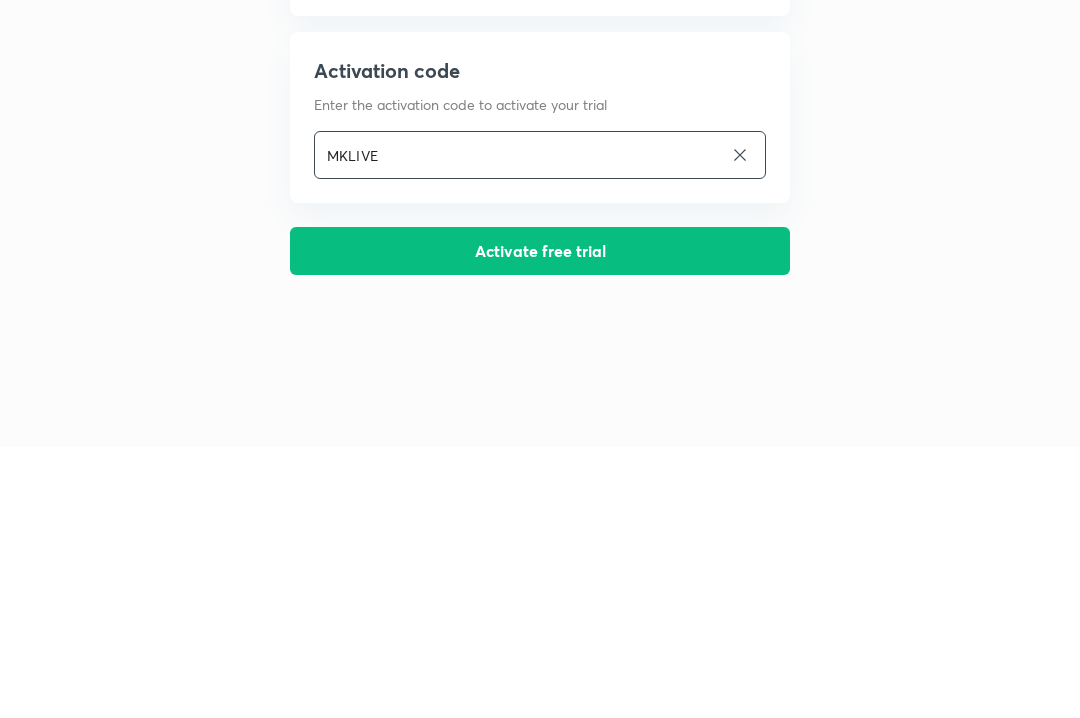 click 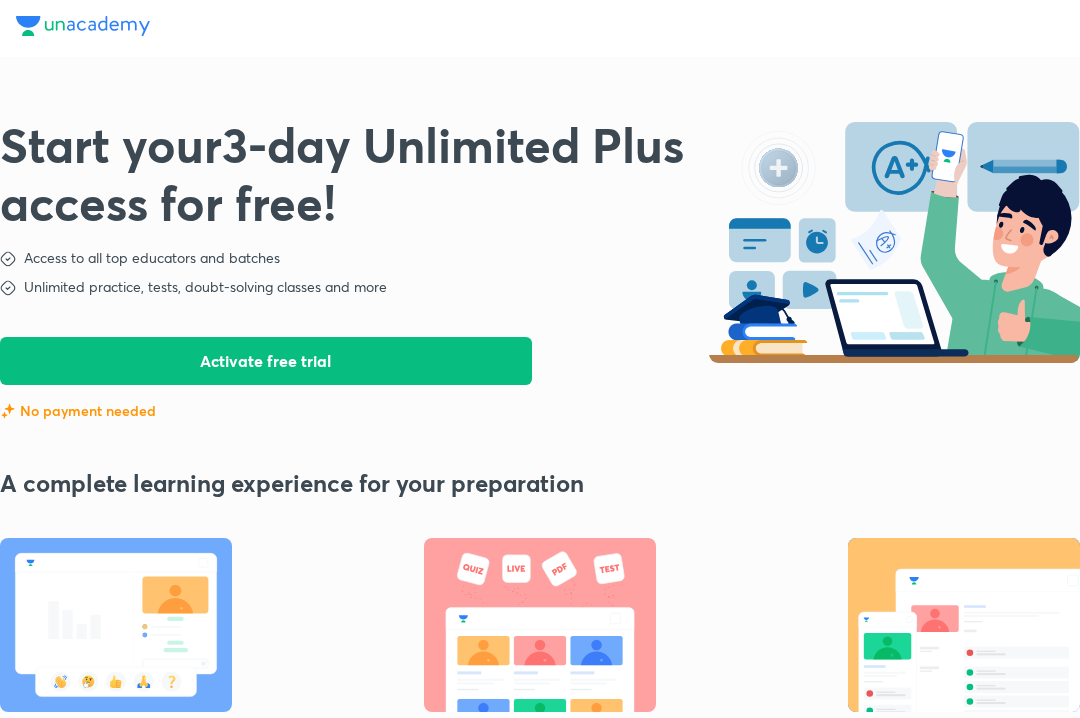 scroll, scrollTop: 0, scrollLeft: 0, axis: both 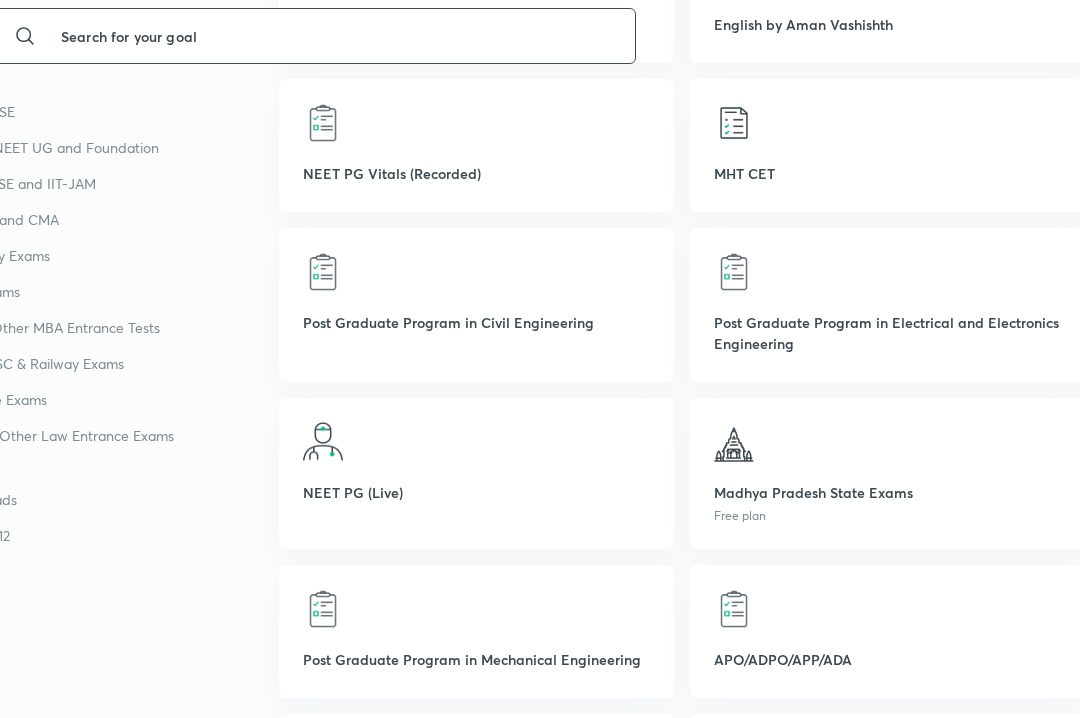 click at bounding box center [887, 442] 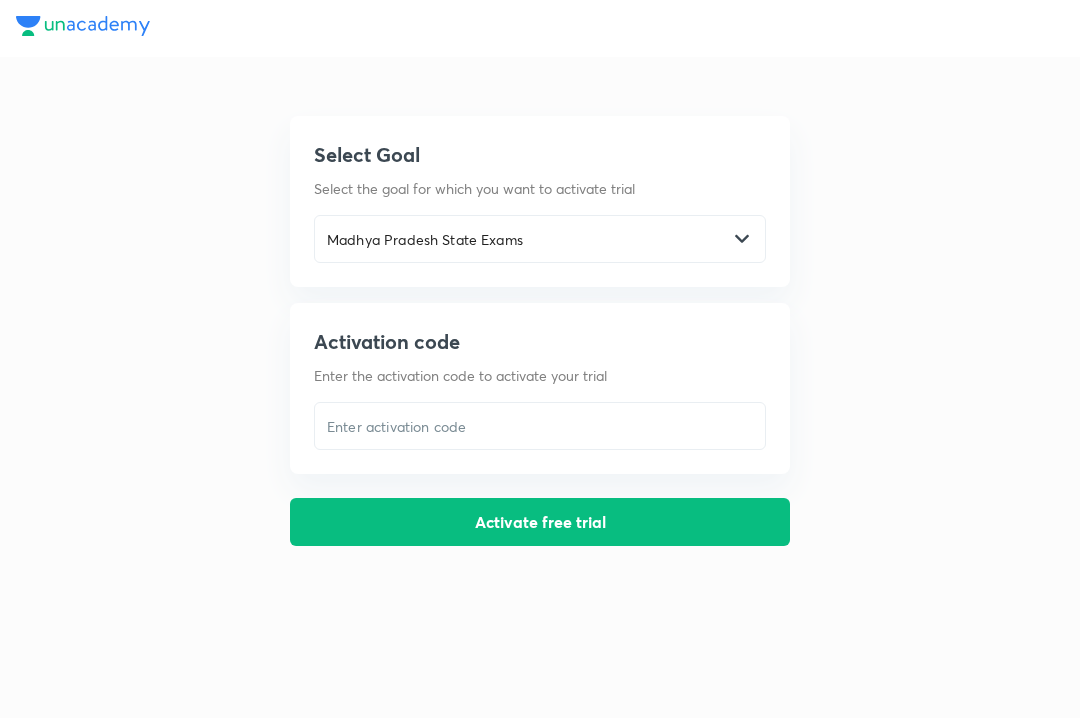 click at bounding box center [540, 426] 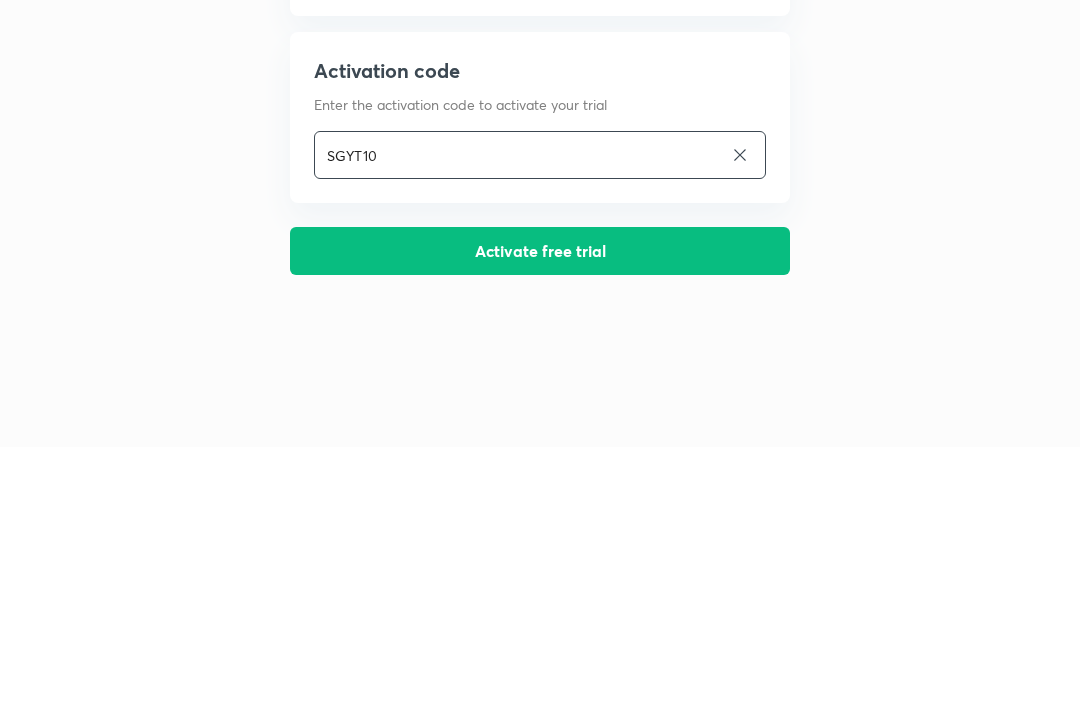 type on "SGYT10" 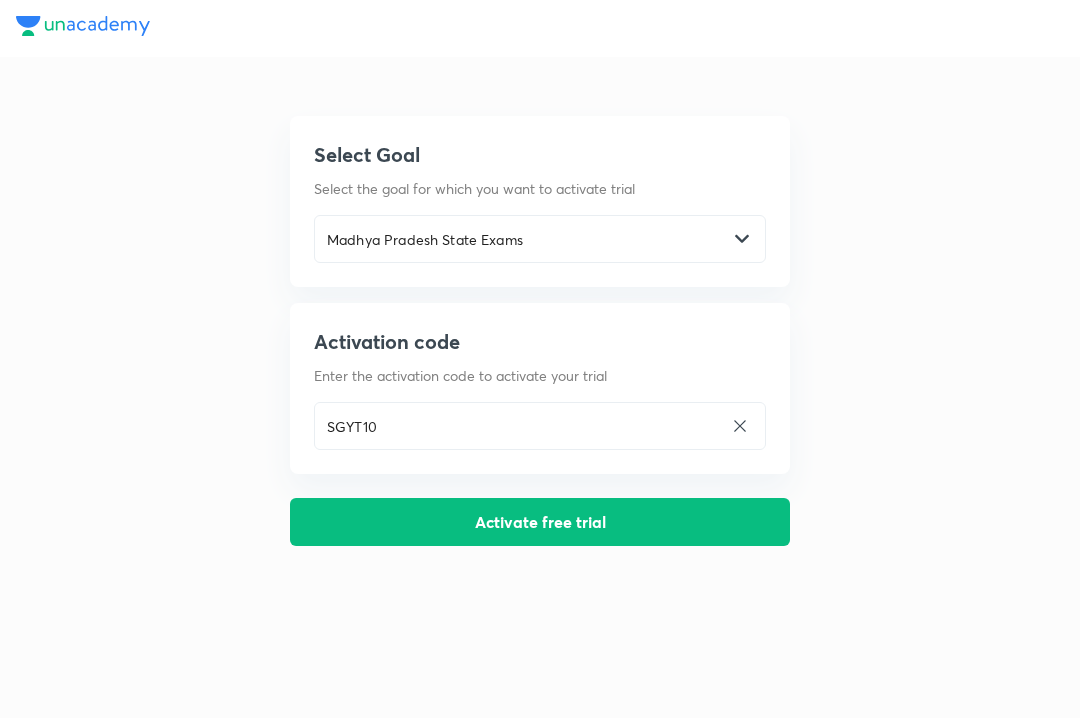 click on "Madhya Pradesh State Exams" at bounding box center [521, 239] 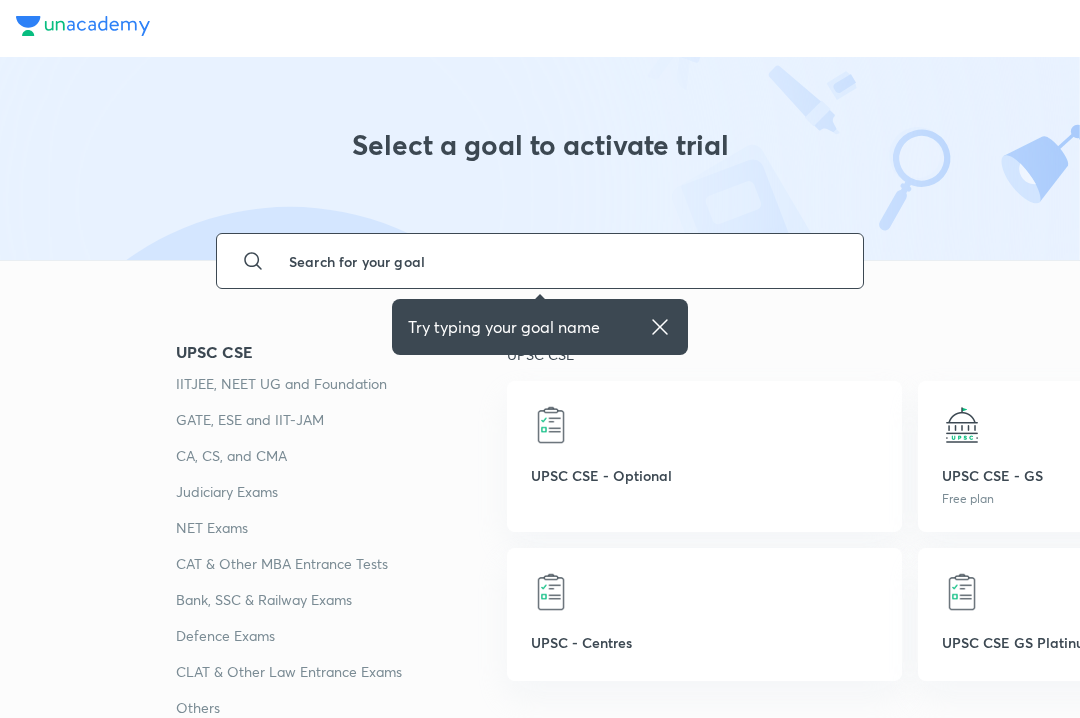 click at bounding box center (704, 425) 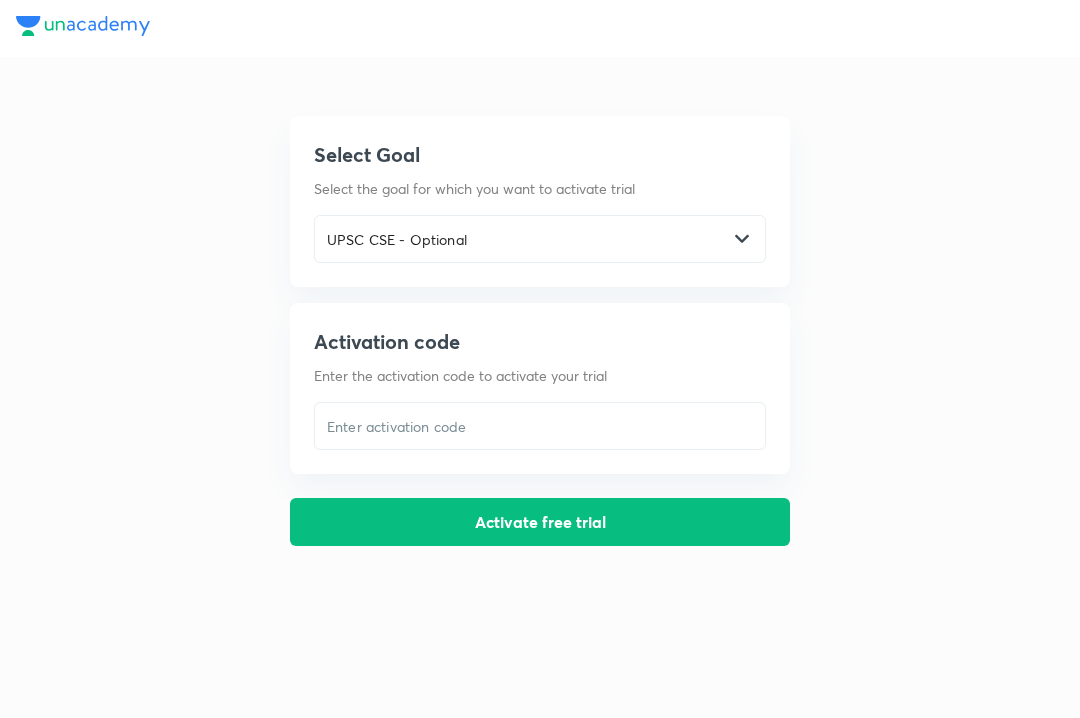 click at bounding box center (540, 426) 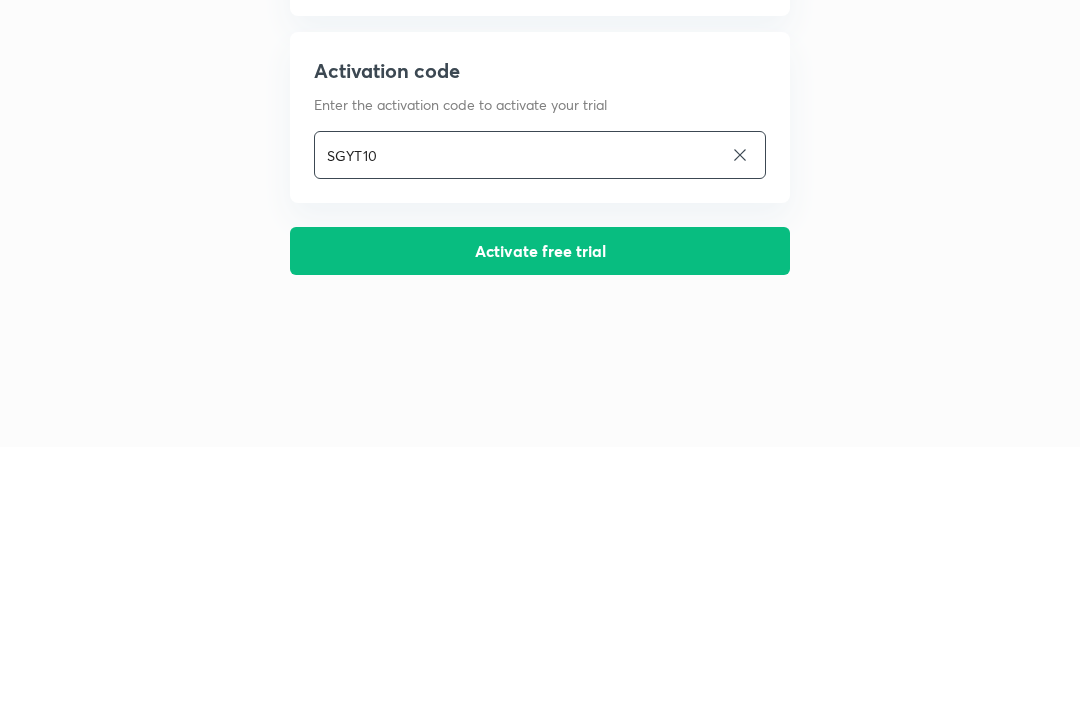 type on "SGYT10" 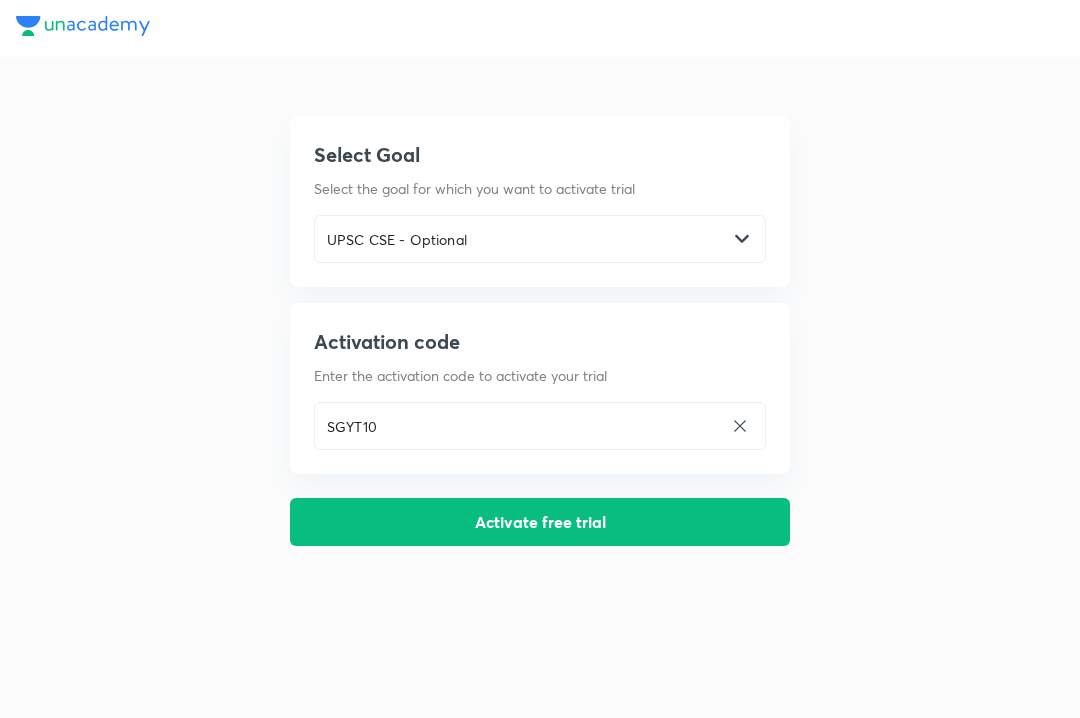 click on "Activate free trial" at bounding box center (540, 522) 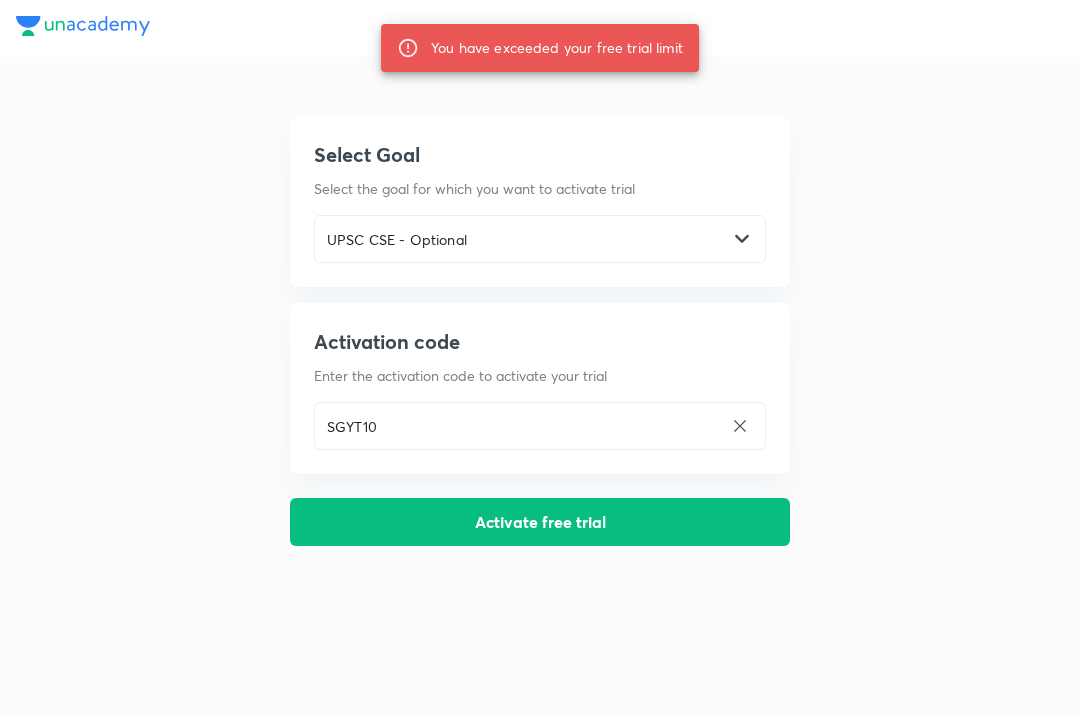 click on "Activation code Enter the activation code to activate your trial SGYT10 ​" at bounding box center [540, 388] 